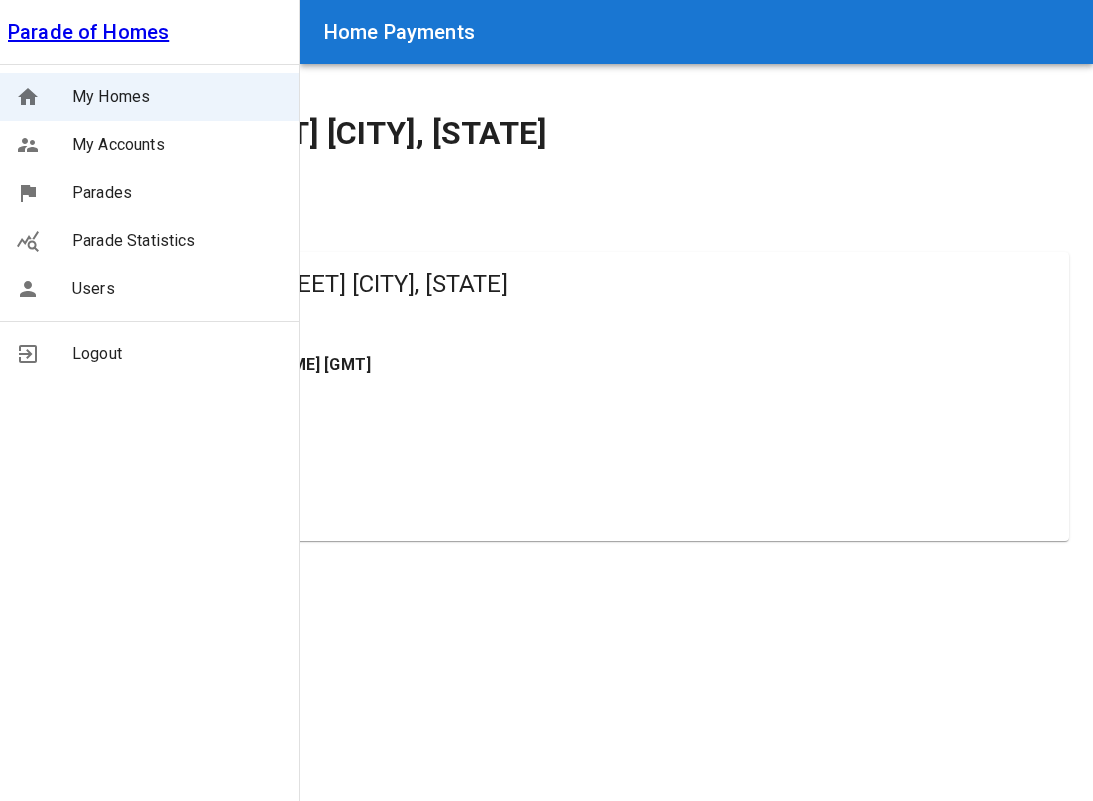 scroll, scrollTop: 0, scrollLeft: 0, axis: both 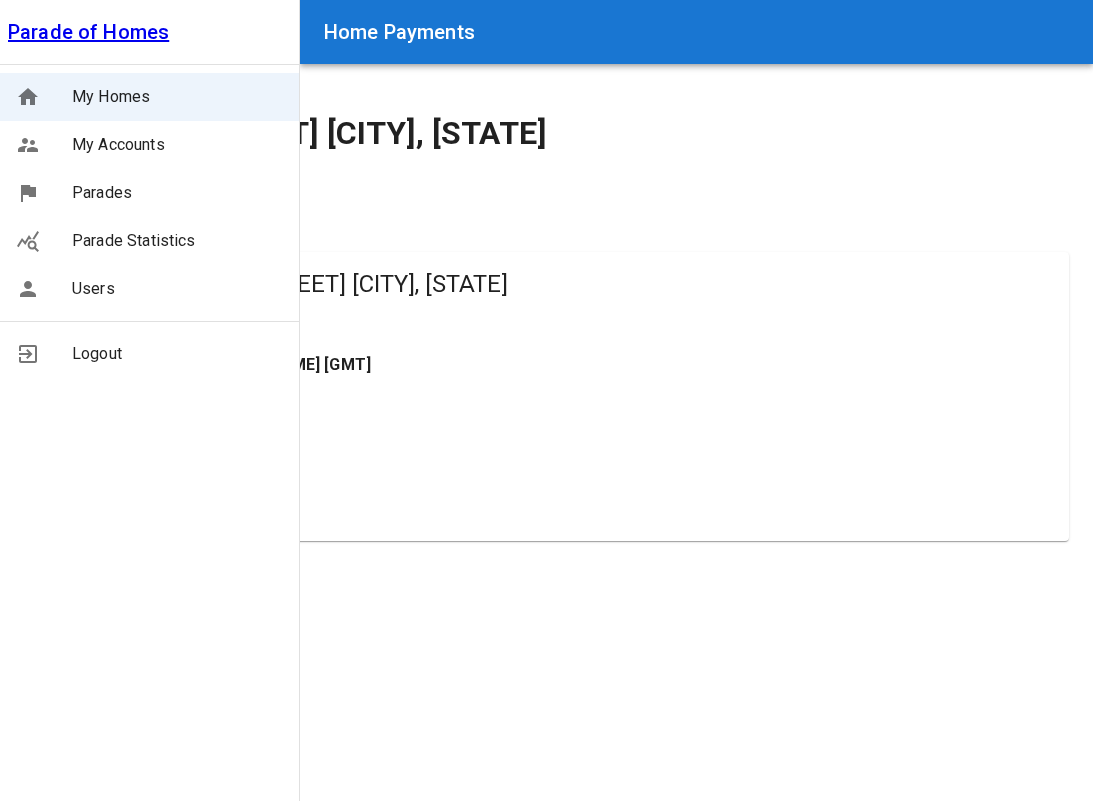 click on "Print This Page" at bounding box center [91, 233] 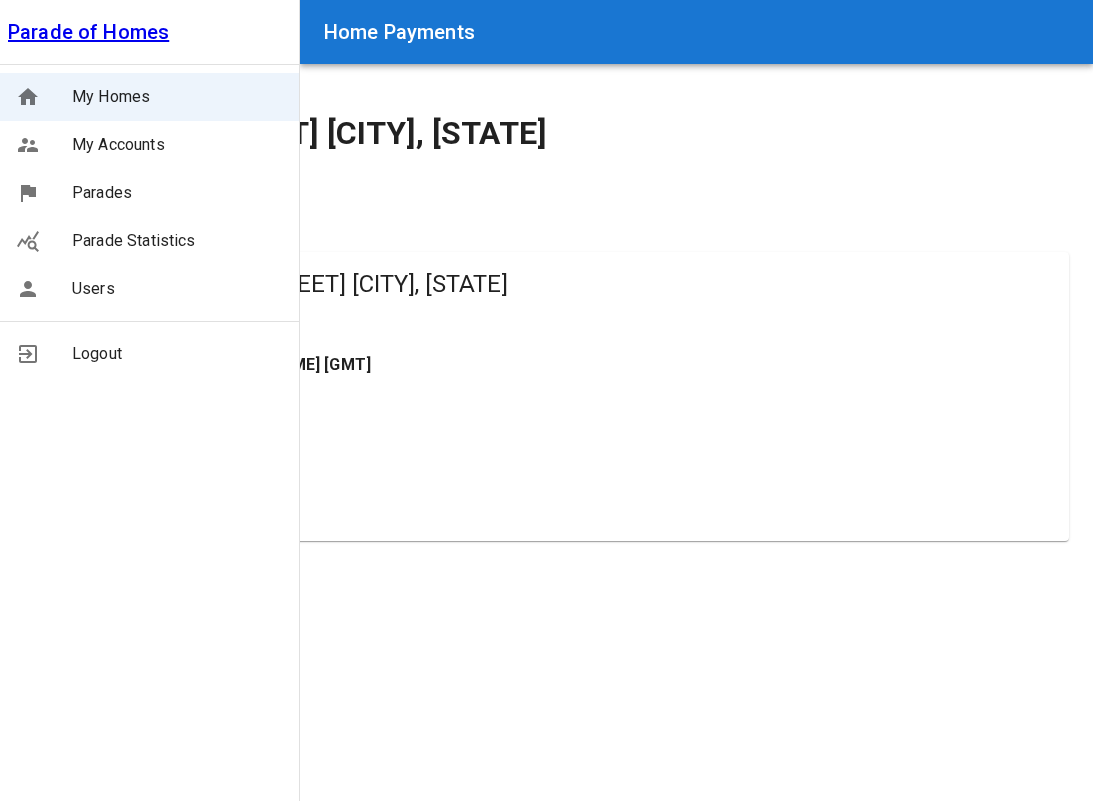 click on "My Homes" at bounding box center (177, 97) 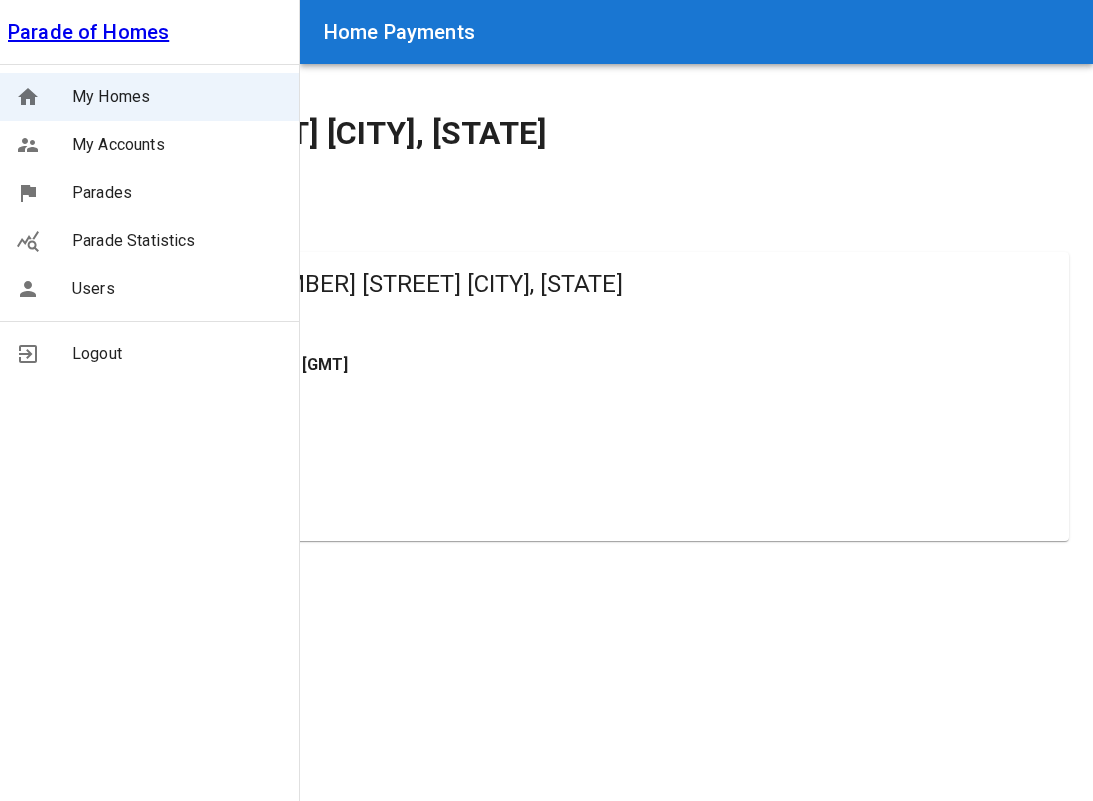 scroll, scrollTop: 0, scrollLeft: 0, axis: both 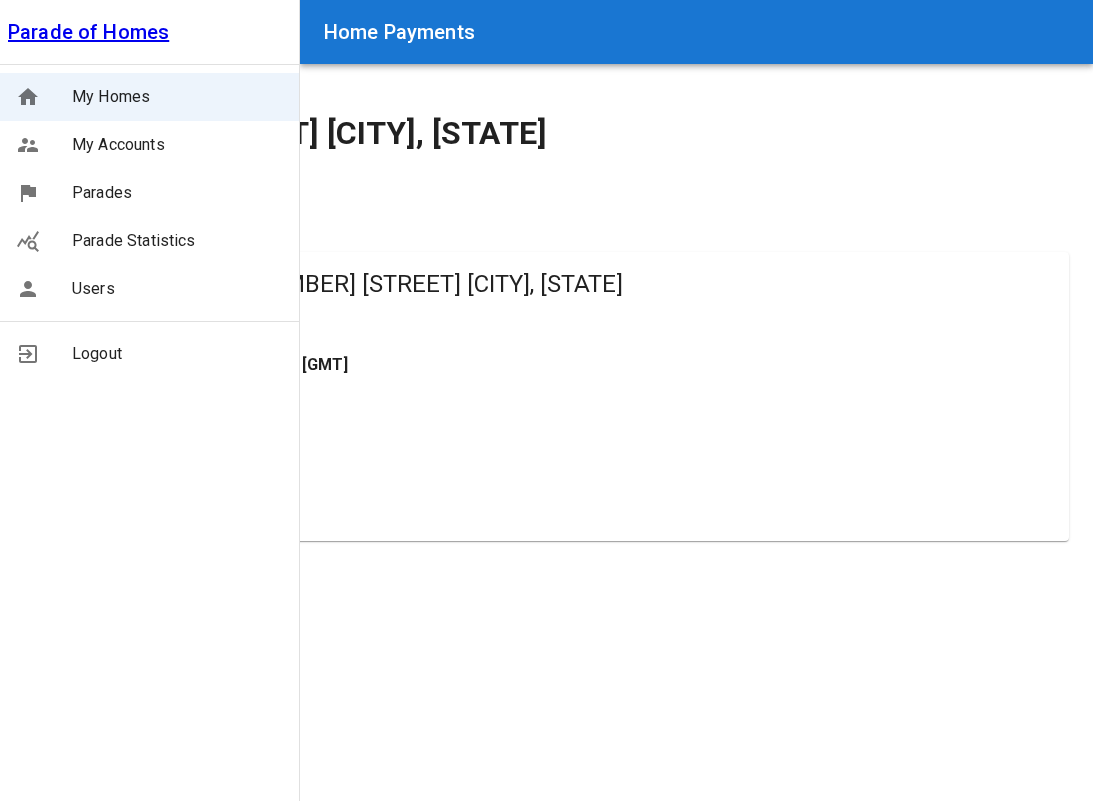 click on "Print This Page" at bounding box center (91, 233) 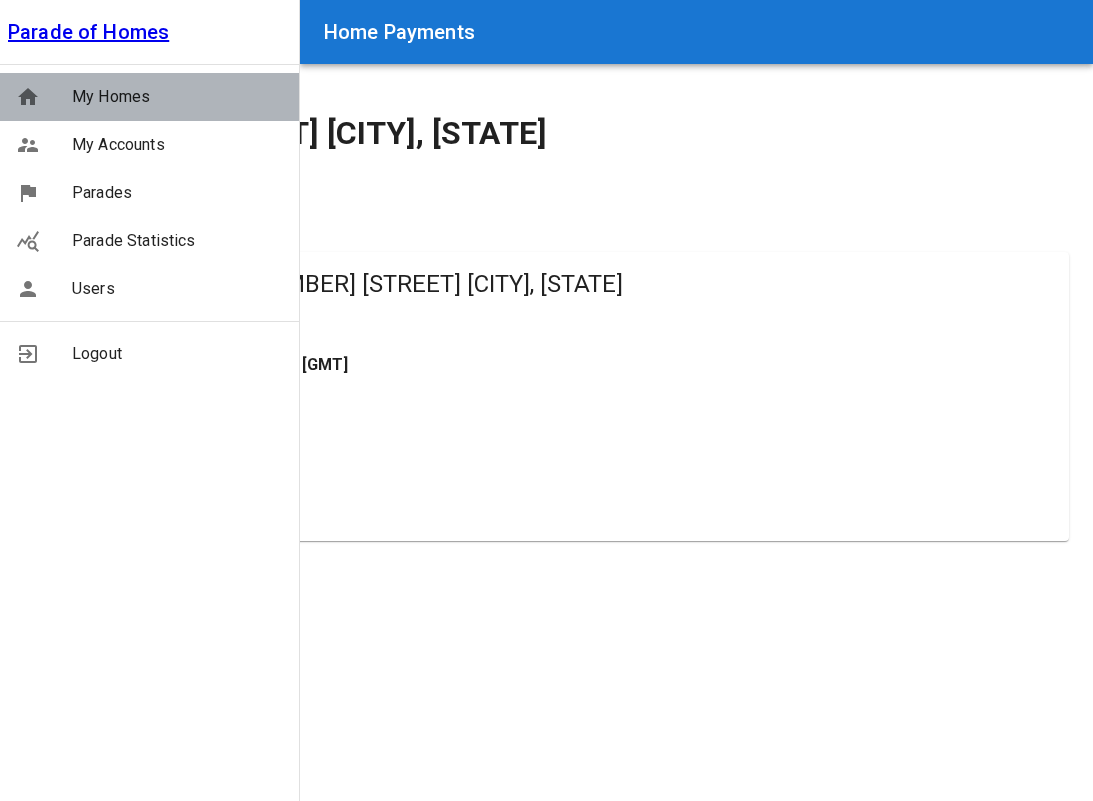 click on "My Homes" at bounding box center [177, 97] 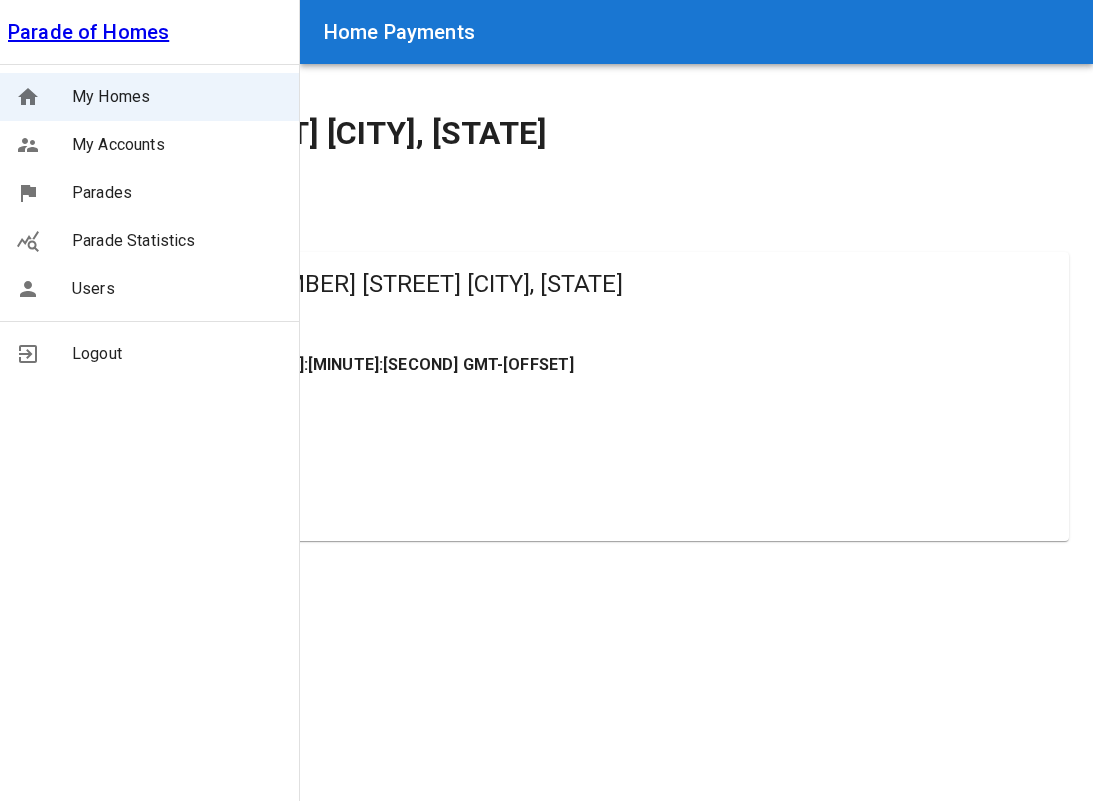 scroll, scrollTop: 0, scrollLeft: 0, axis: both 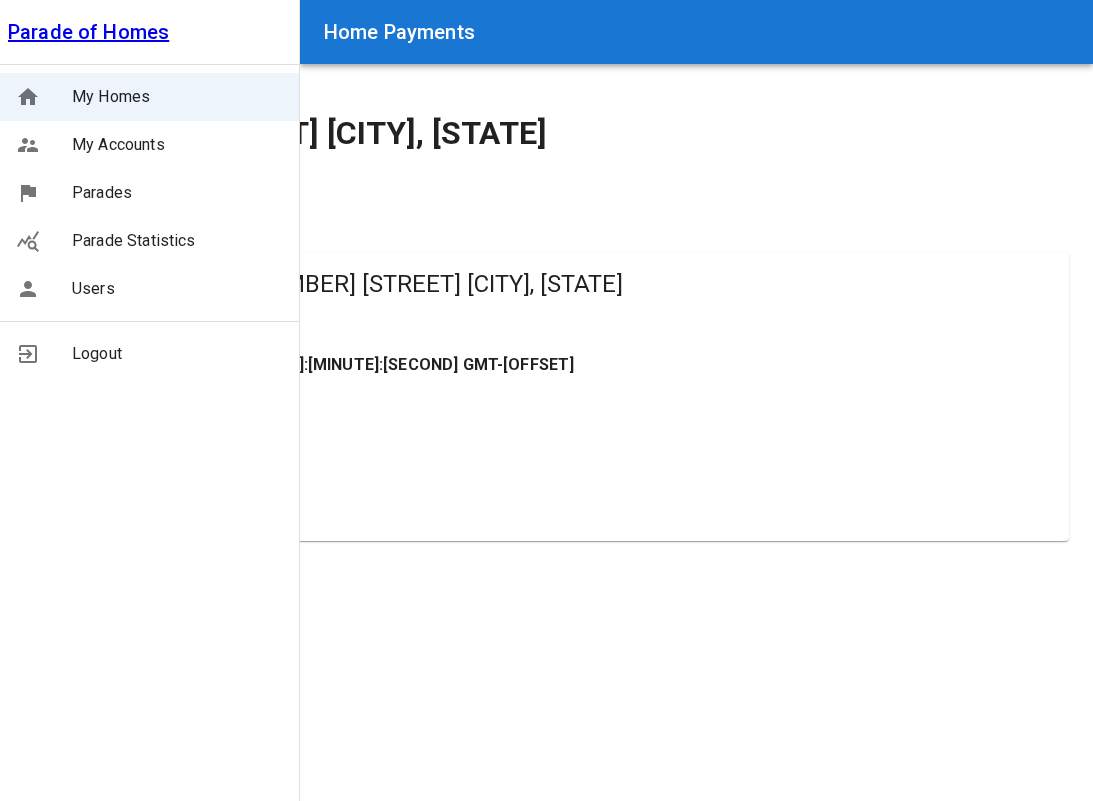 click on "Print This Page" at bounding box center [91, 233] 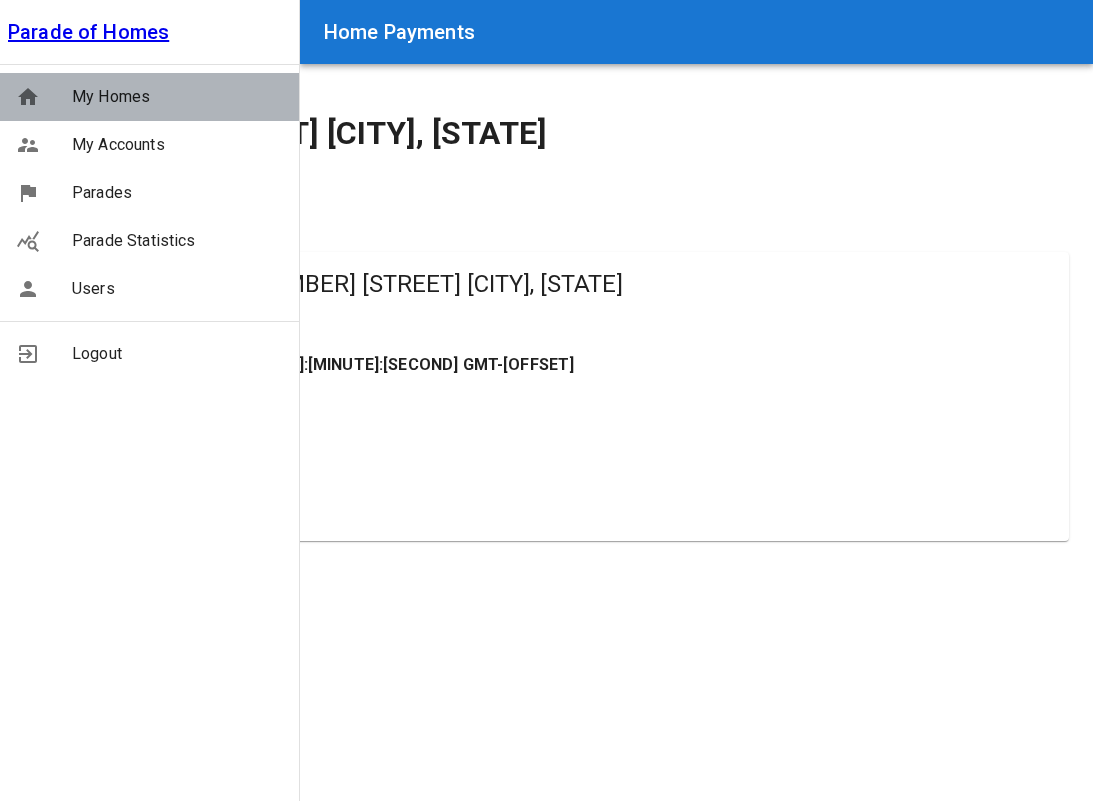 click on "My Homes" at bounding box center [177, 97] 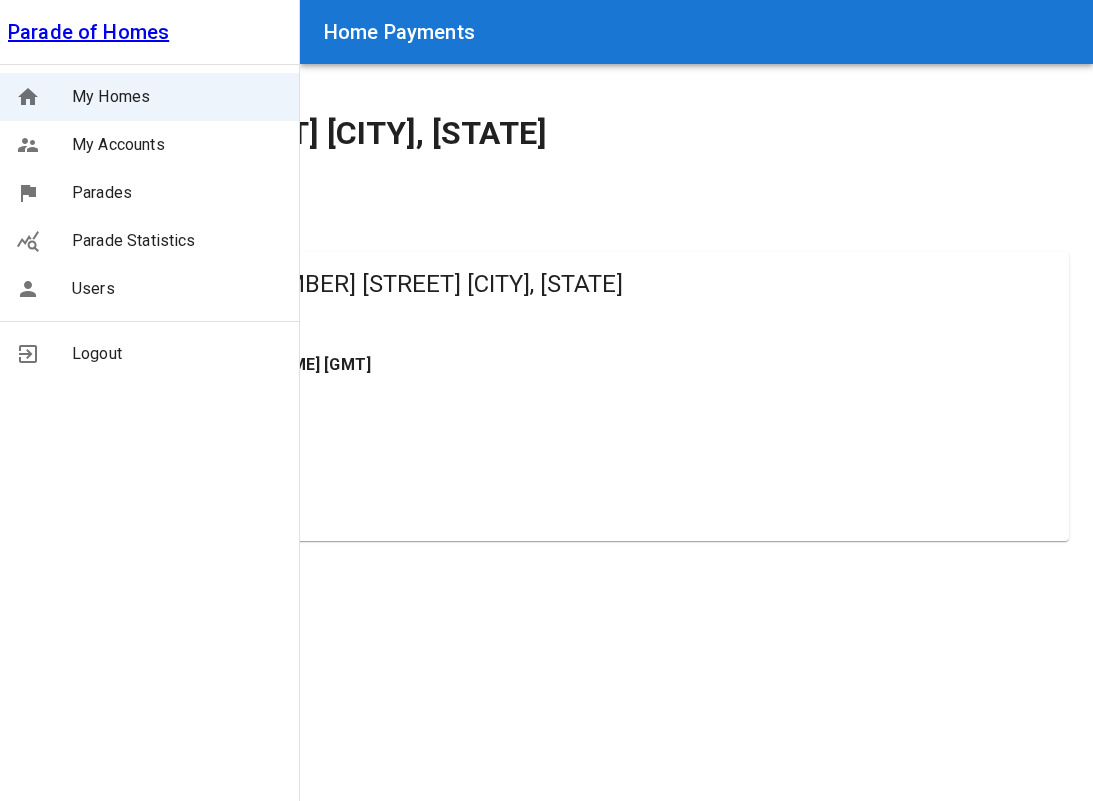 scroll, scrollTop: 0, scrollLeft: 0, axis: both 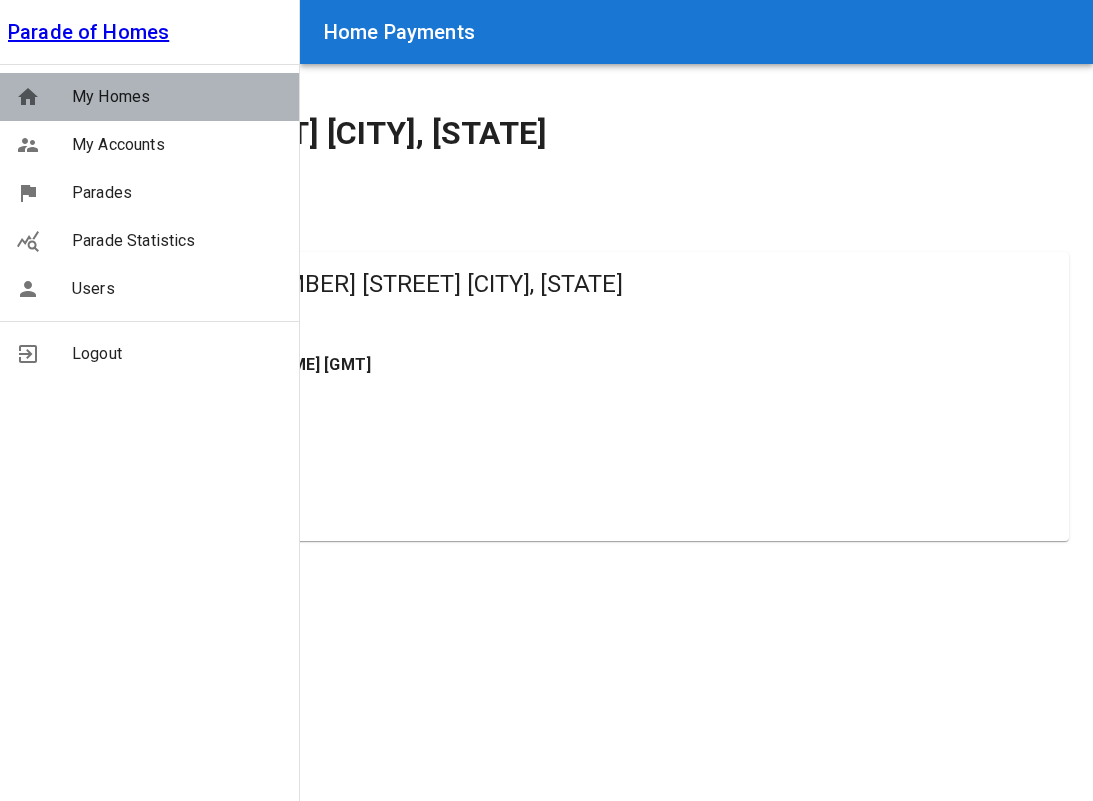 click on "My Homes" at bounding box center (177, 97) 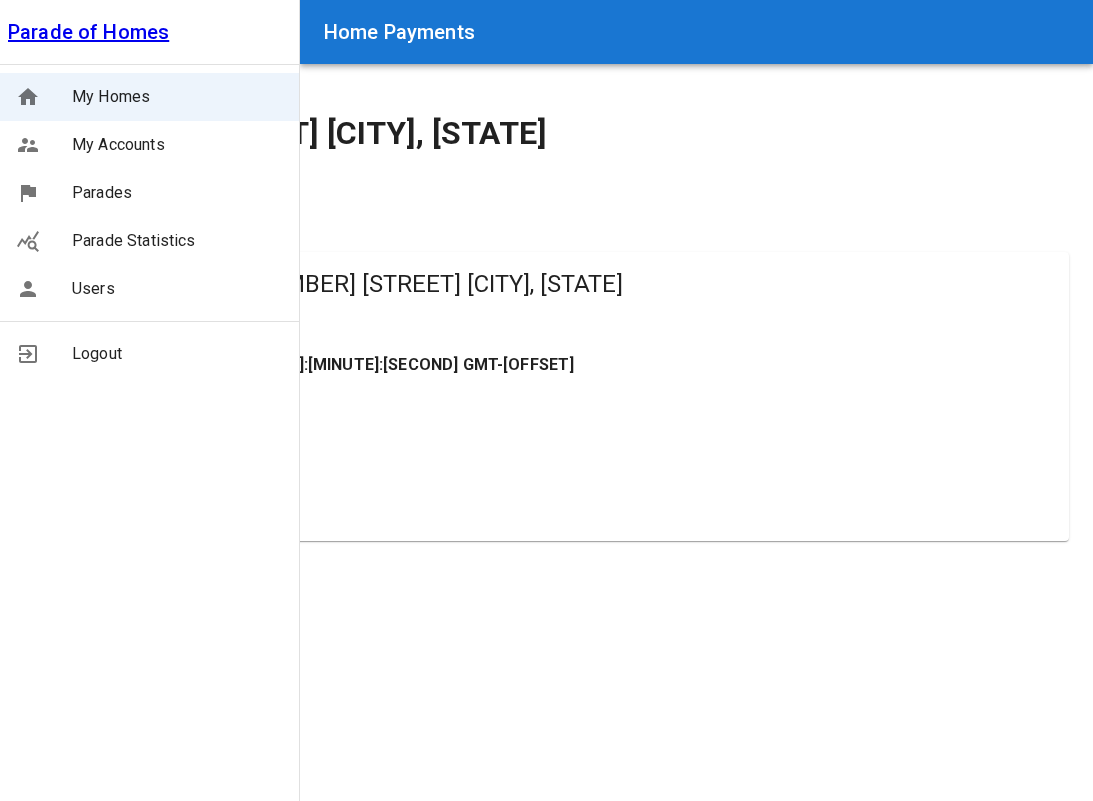 scroll, scrollTop: 0, scrollLeft: 0, axis: both 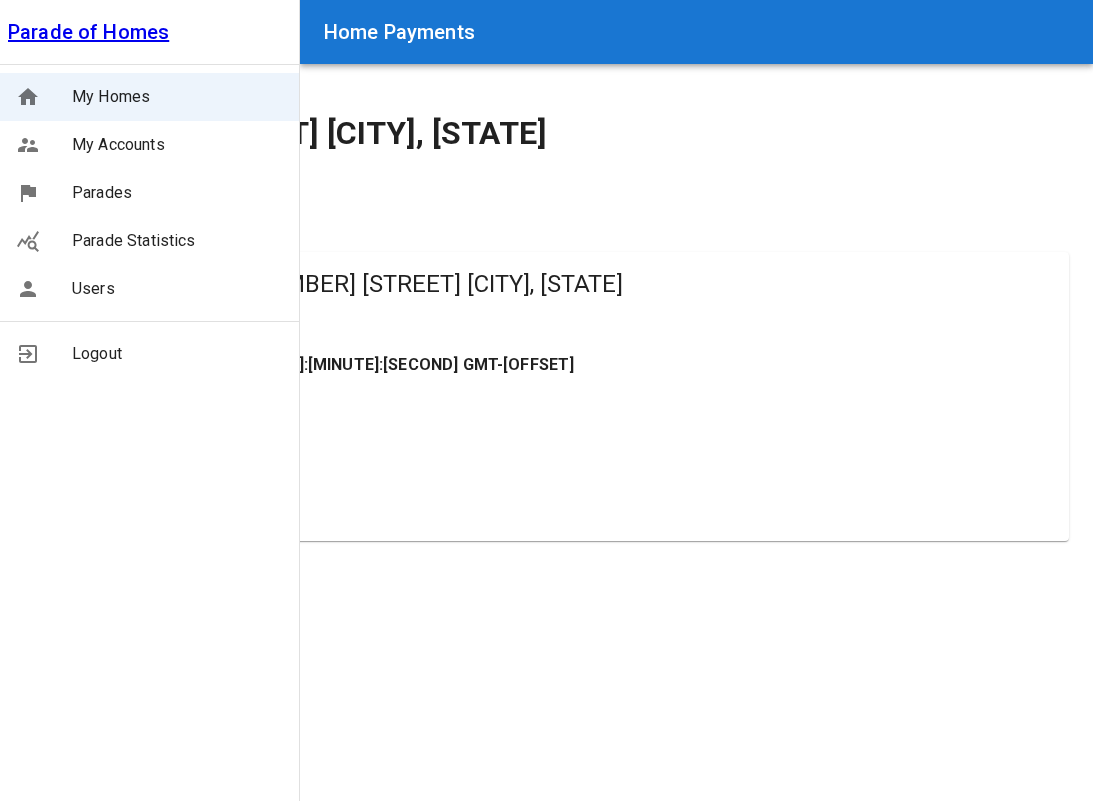 click on "Print This Page" at bounding box center [91, 233] 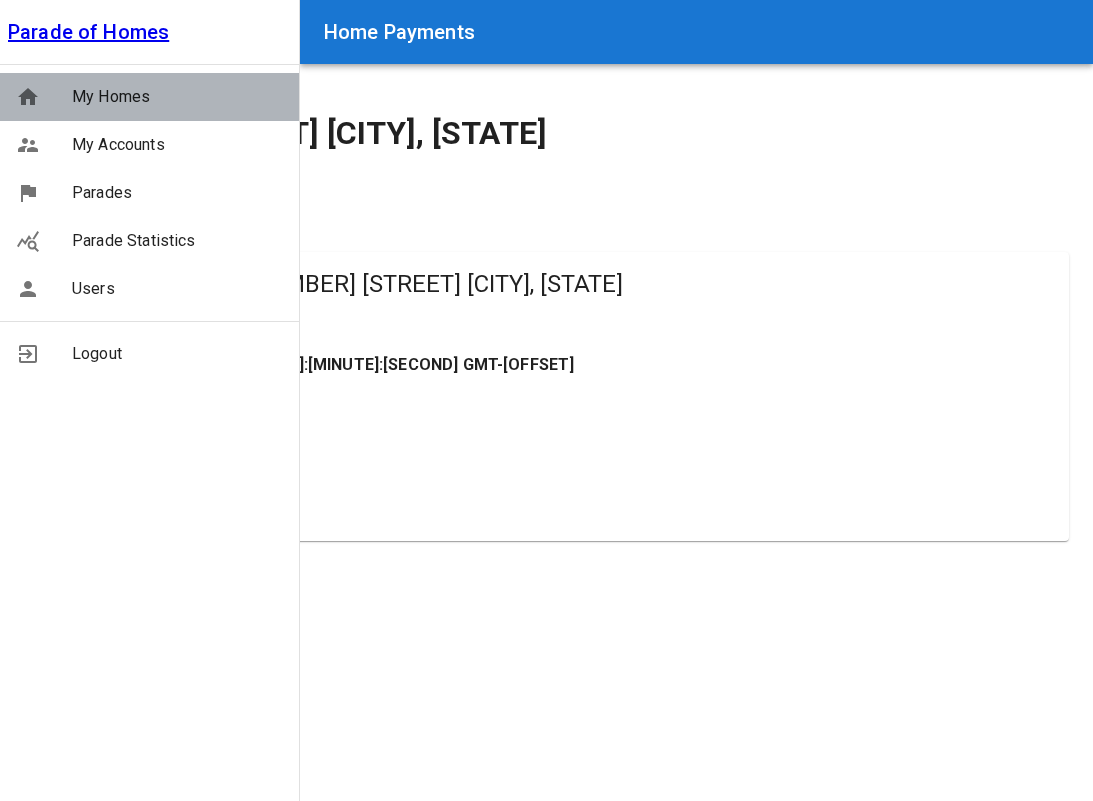 click on "My Homes" at bounding box center (177, 97) 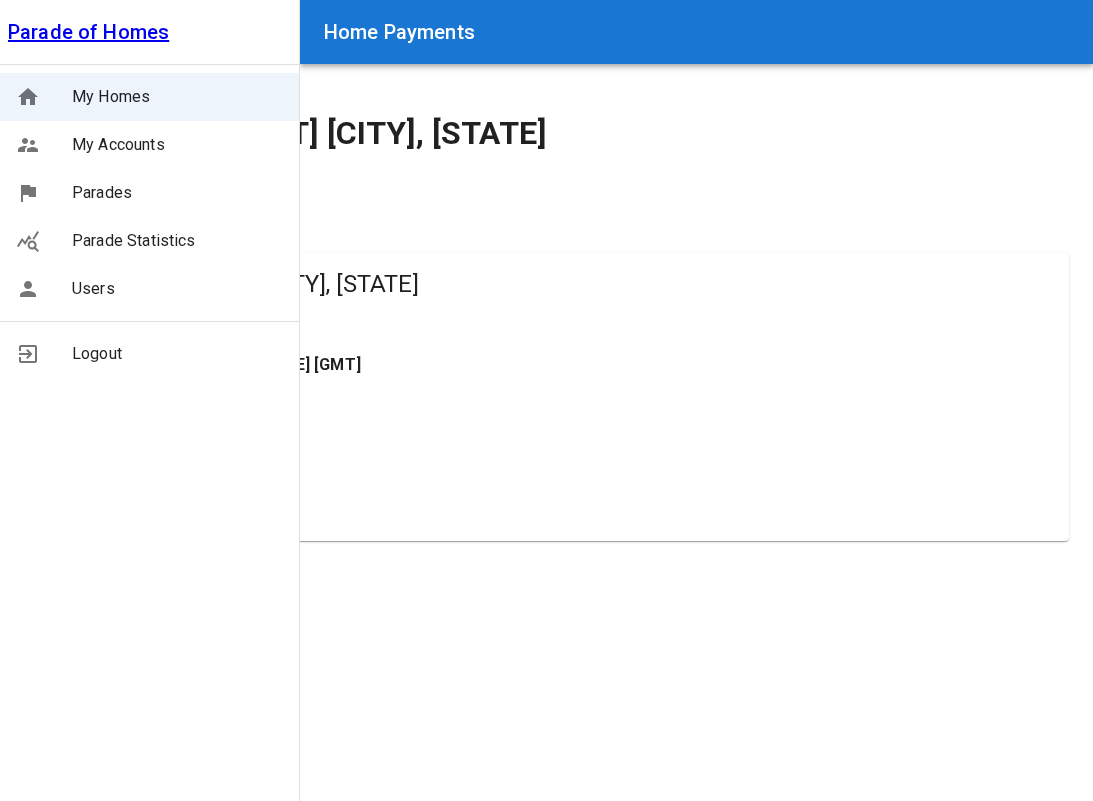 scroll, scrollTop: 0, scrollLeft: 0, axis: both 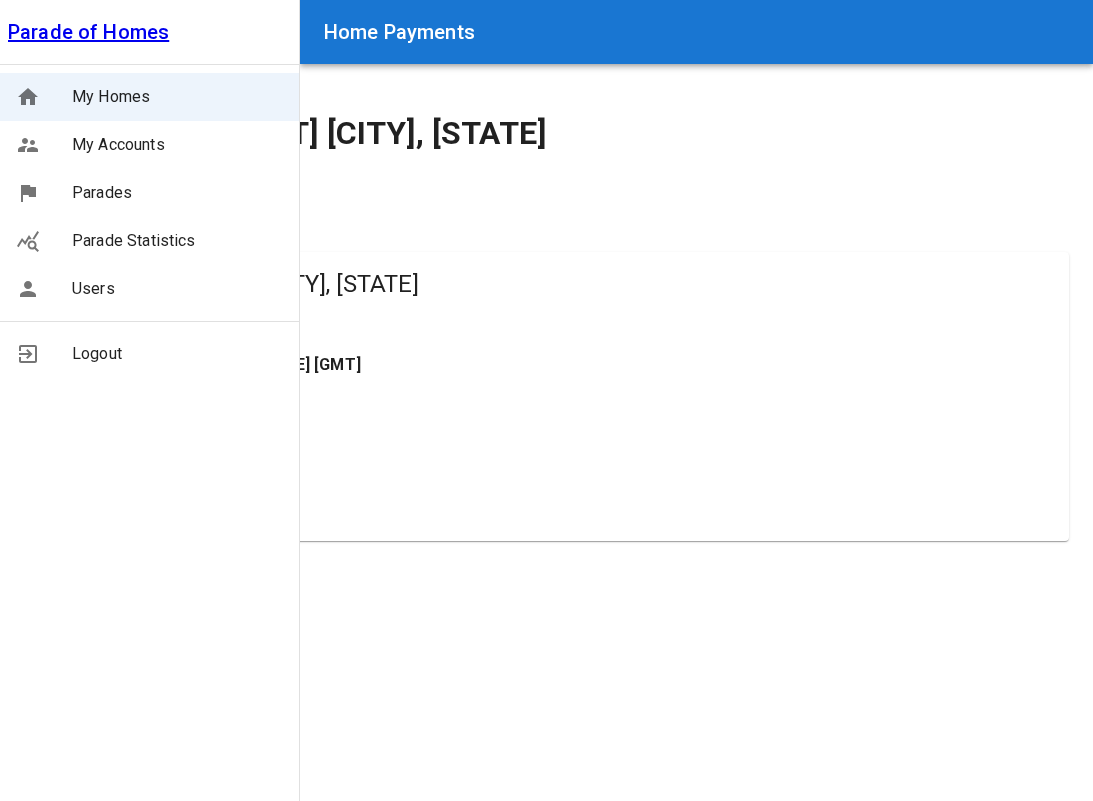 click on "Print This Page" at bounding box center (91, 233) 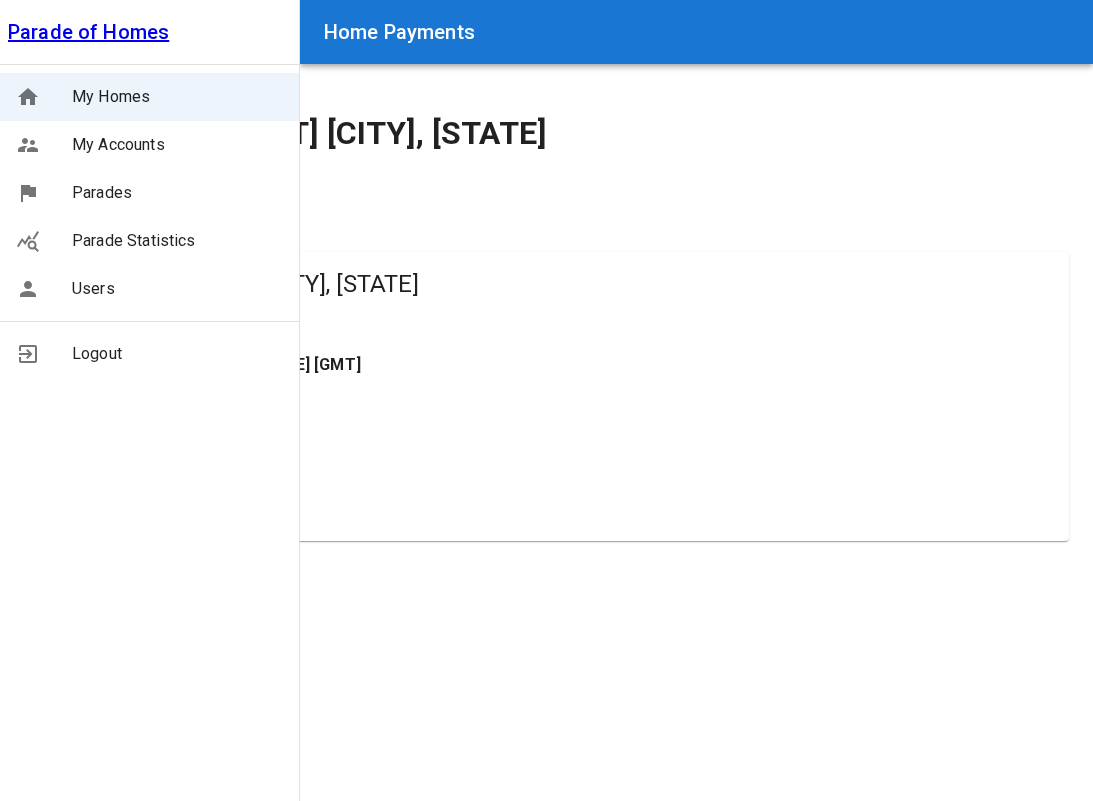click on "[NUMBER] [STREET] [CITY], [STATE] Back Print This Page Parade Entry Fee - [NUMBER] [STREET] [CITY], [STATE] [DAY] [MONTH] [DAY] [YEAR] [TIME] [GMT] Items Parade Entry Fee $[PRICE] Total: $[PRICE]" at bounding box center [546, 282] 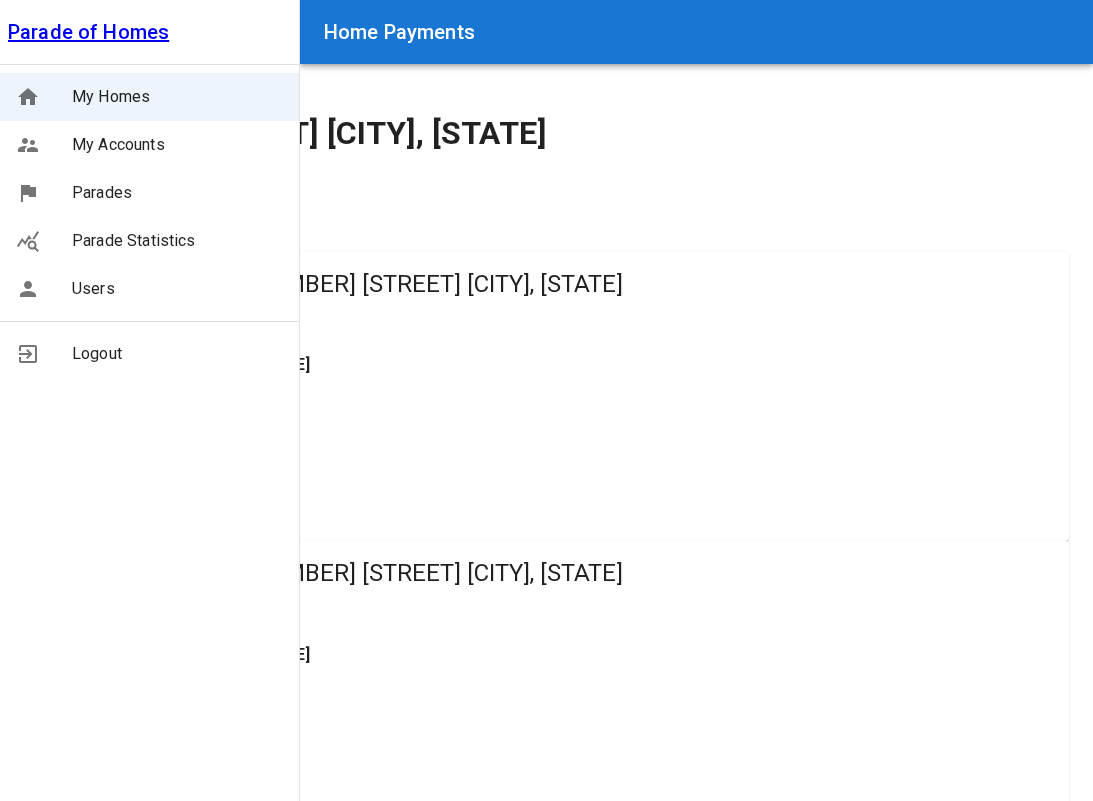scroll, scrollTop: 0, scrollLeft: 0, axis: both 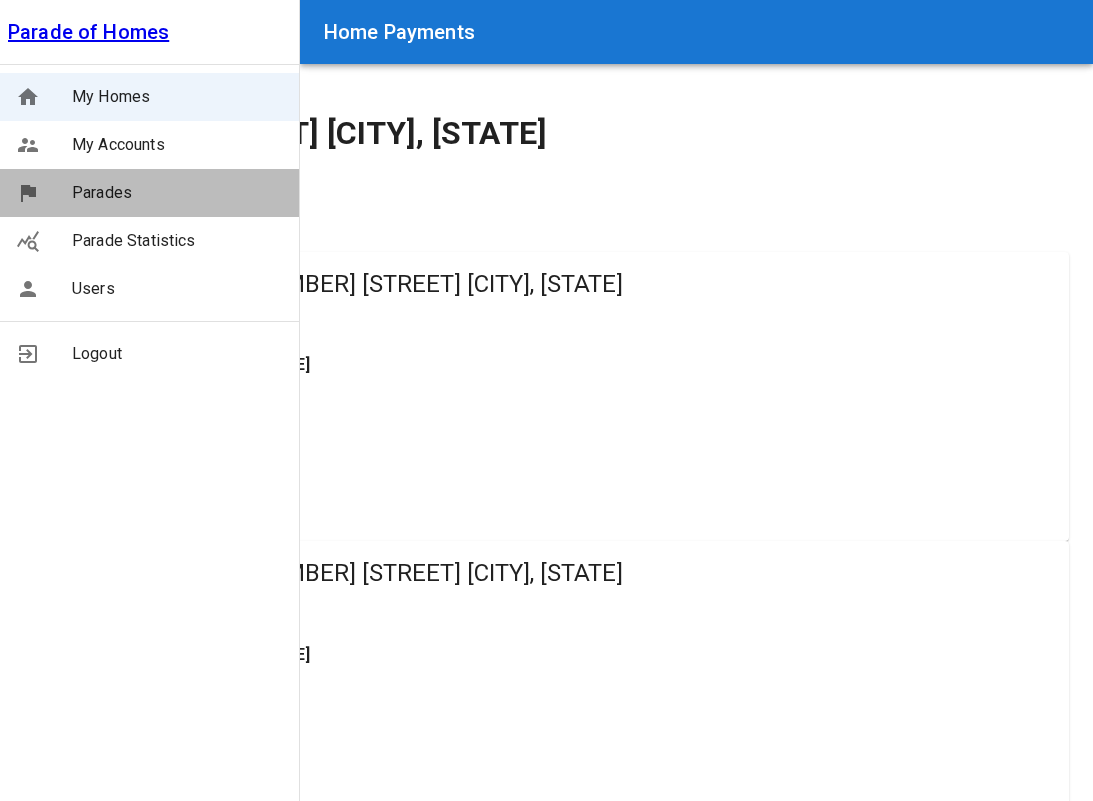 click on "Parades" at bounding box center (177, 97) 